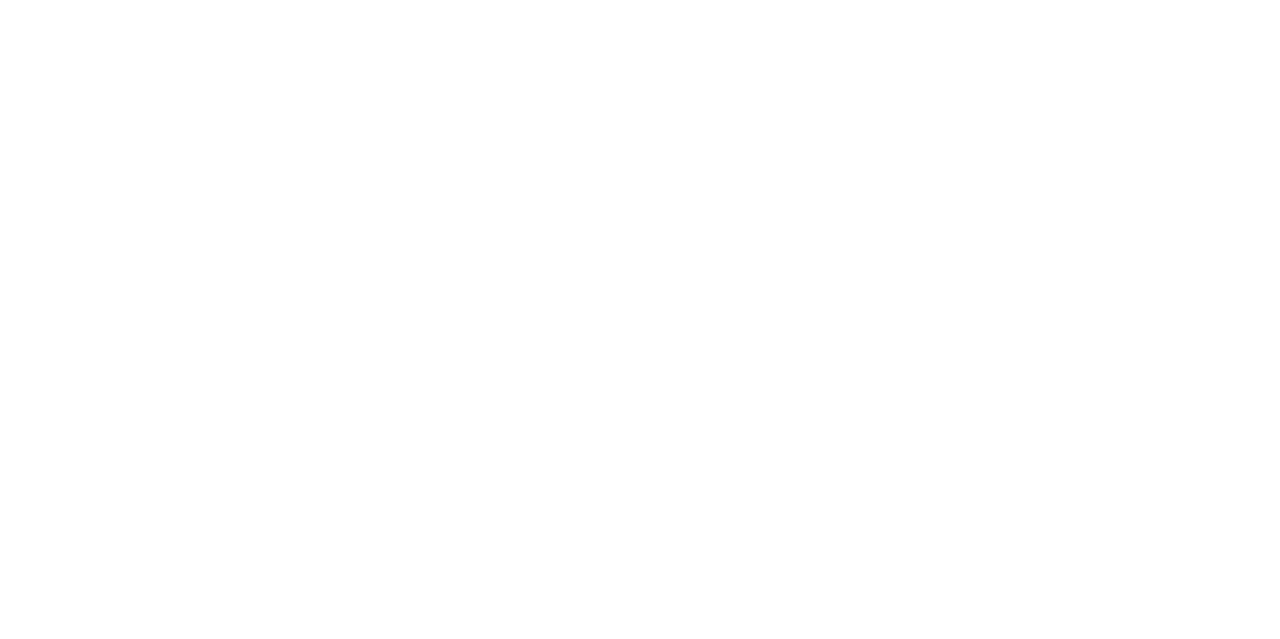 scroll, scrollTop: 0, scrollLeft: 0, axis: both 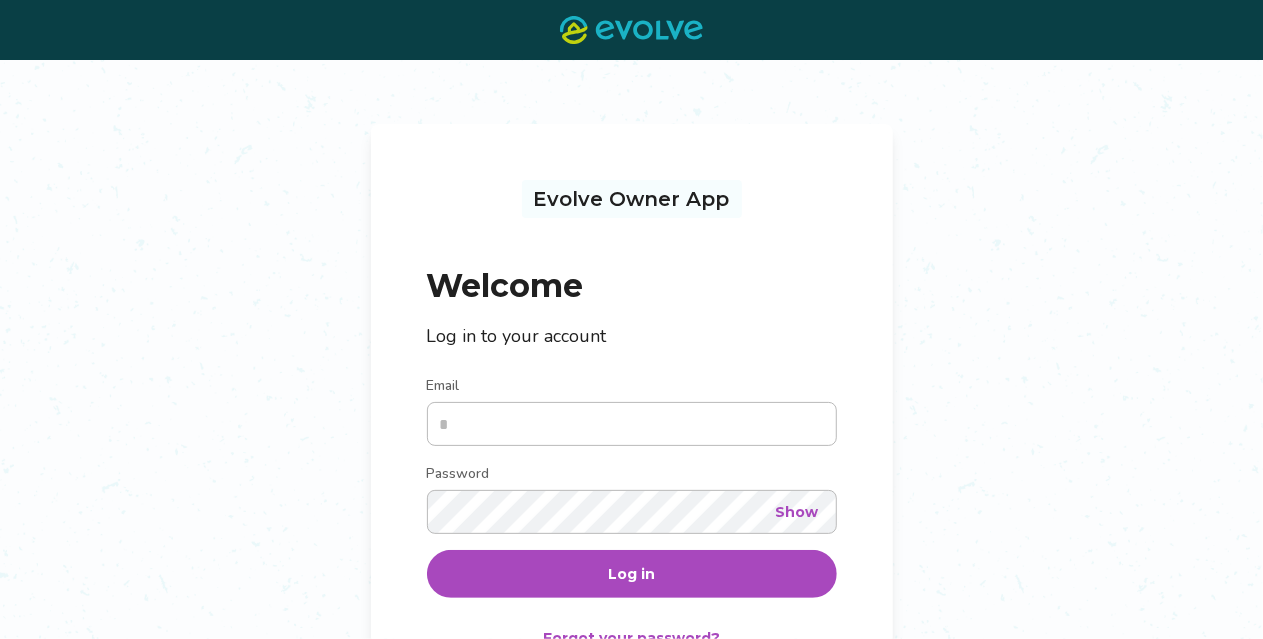 type on "**********" 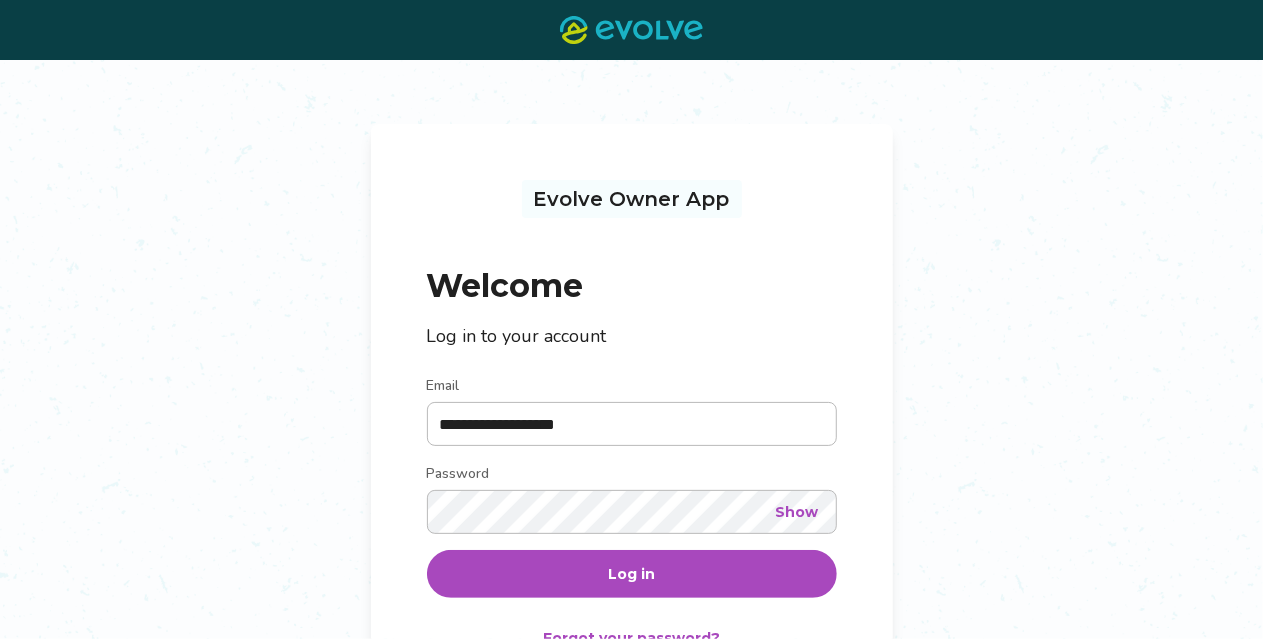click on "Log in" at bounding box center [631, 574] 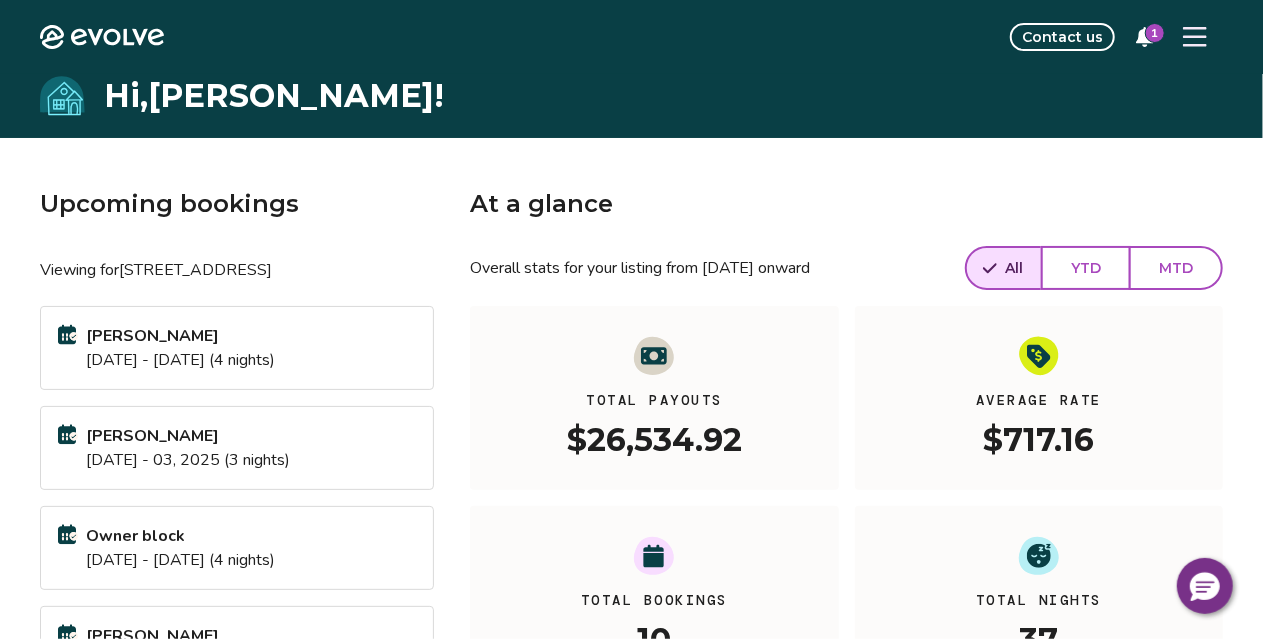 click on "1" at bounding box center (1155, 33) 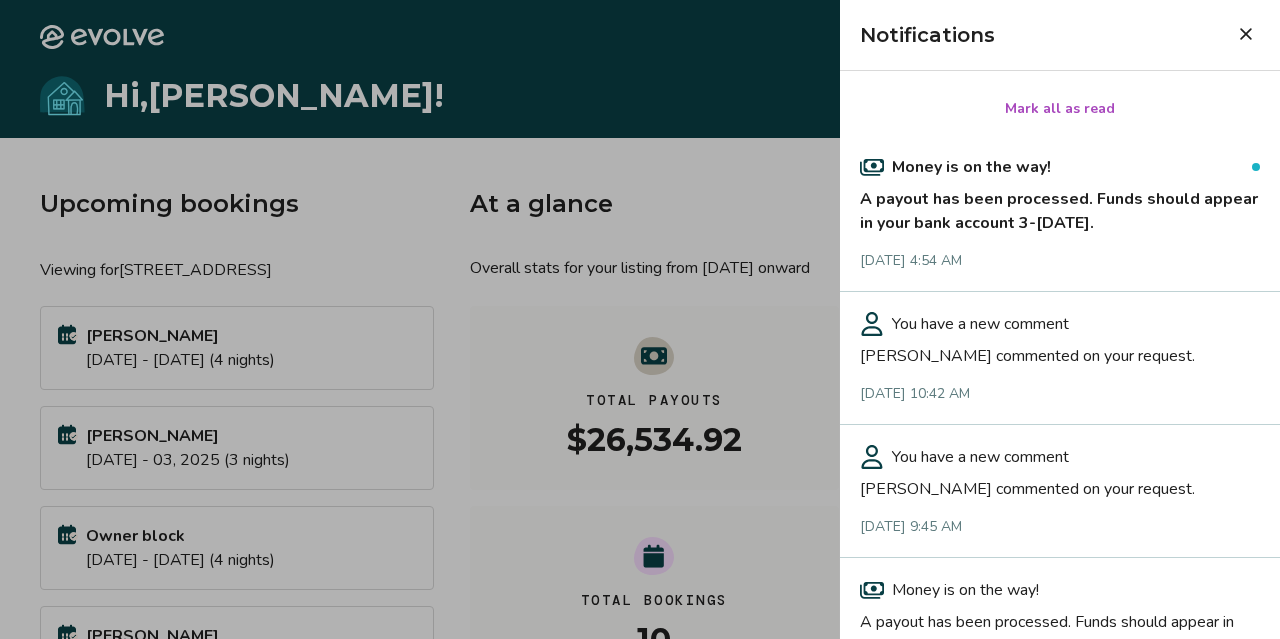 click 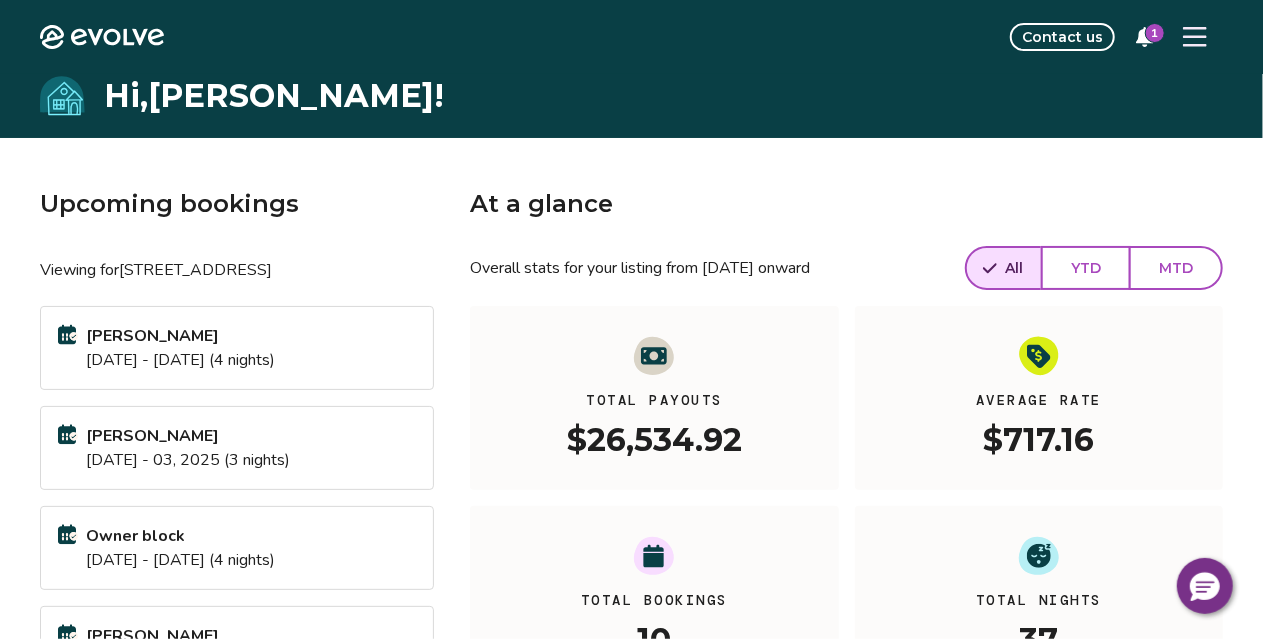 click 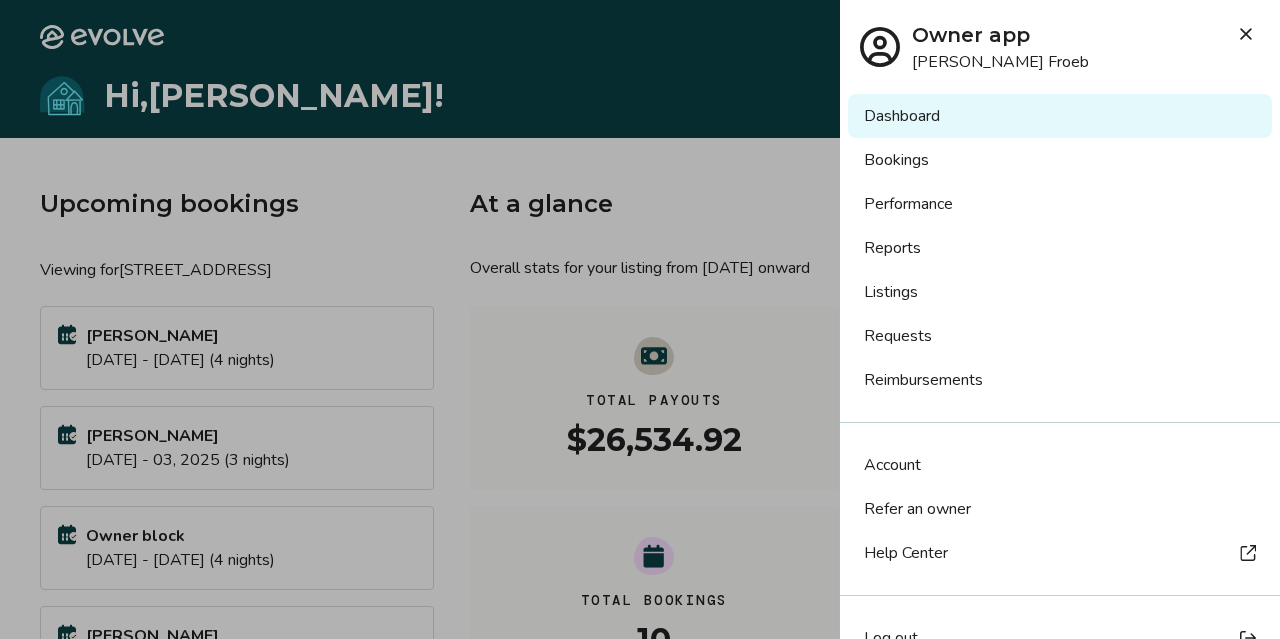 click on "Requests" at bounding box center (1060, 336) 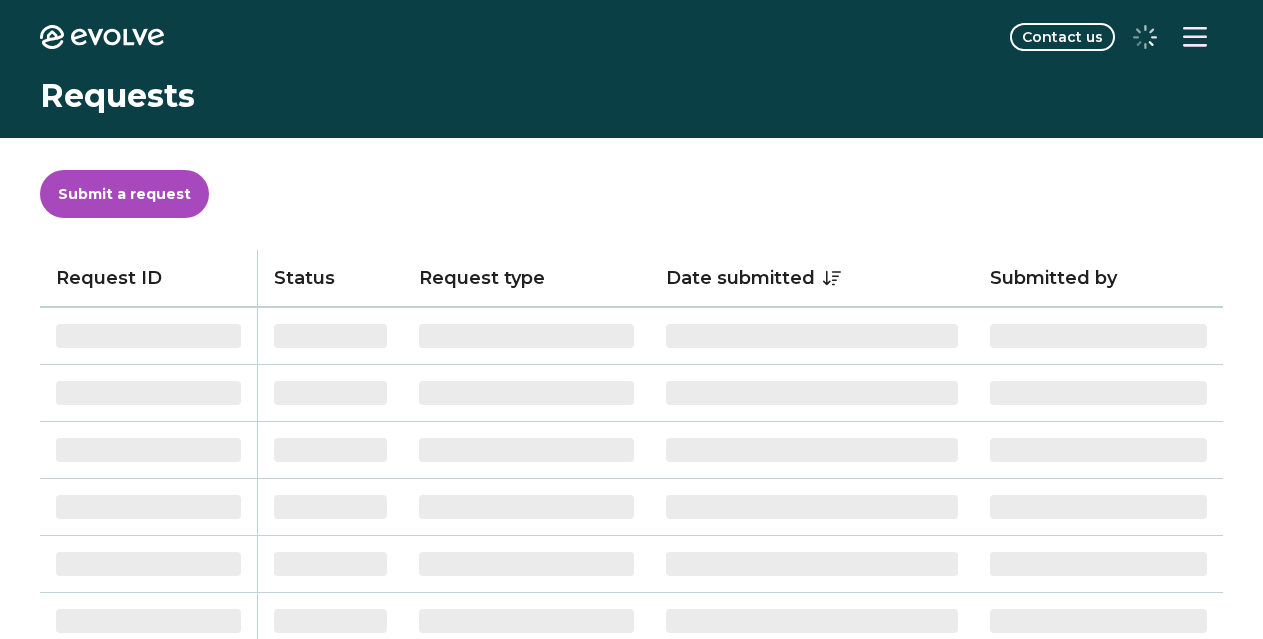scroll, scrollTop: 0, scrollLeft: 0, axis: both 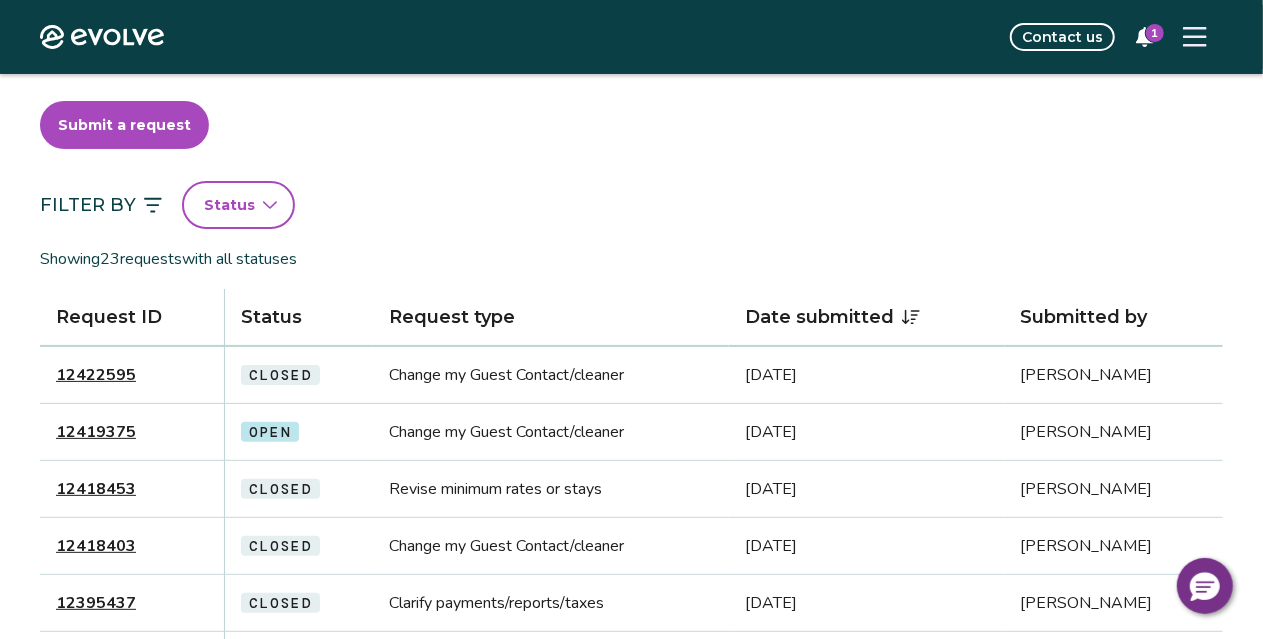 click on "12419375" at bounding box center (96, 432) 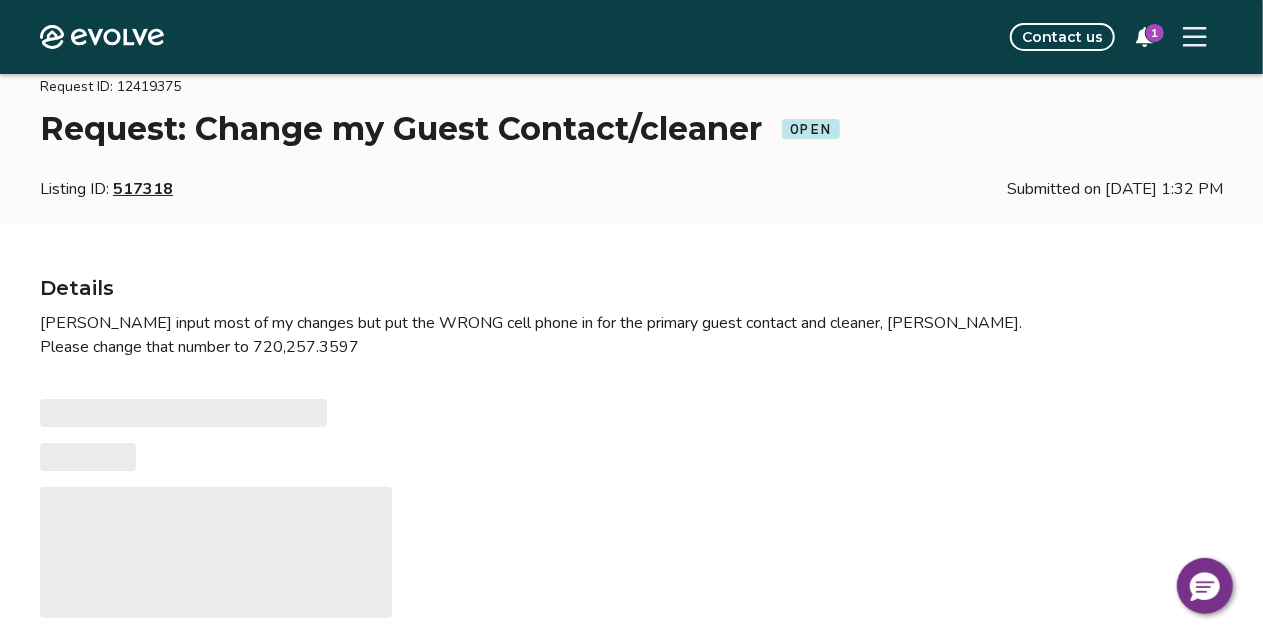 type on "*" 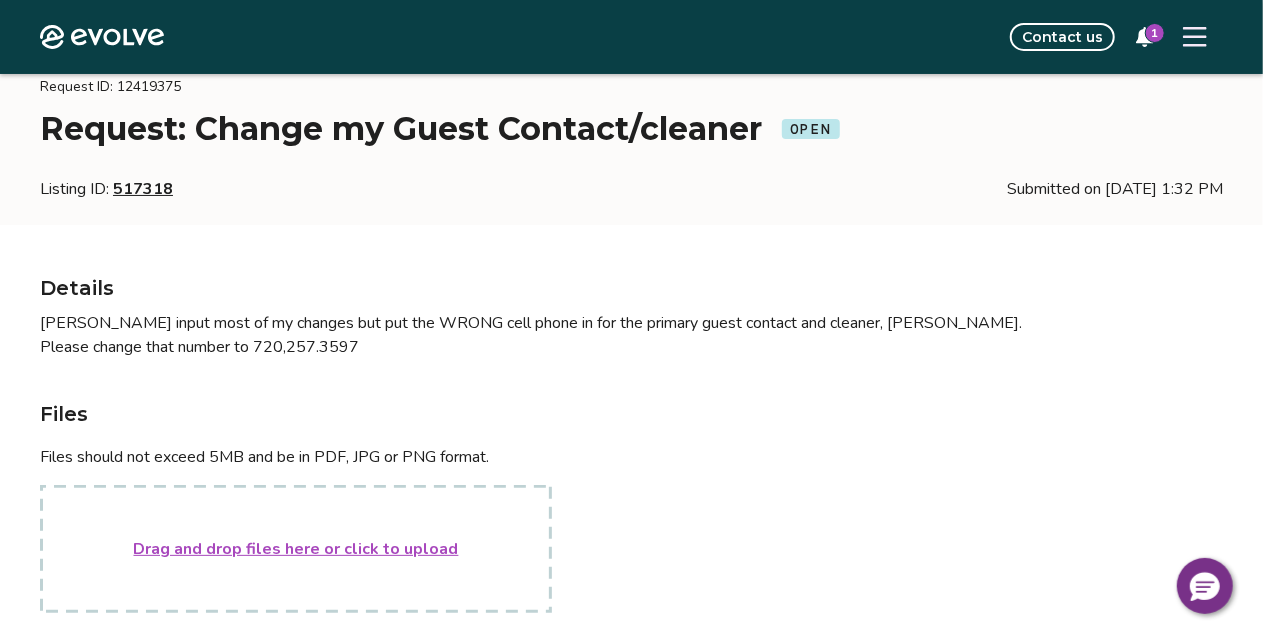 click 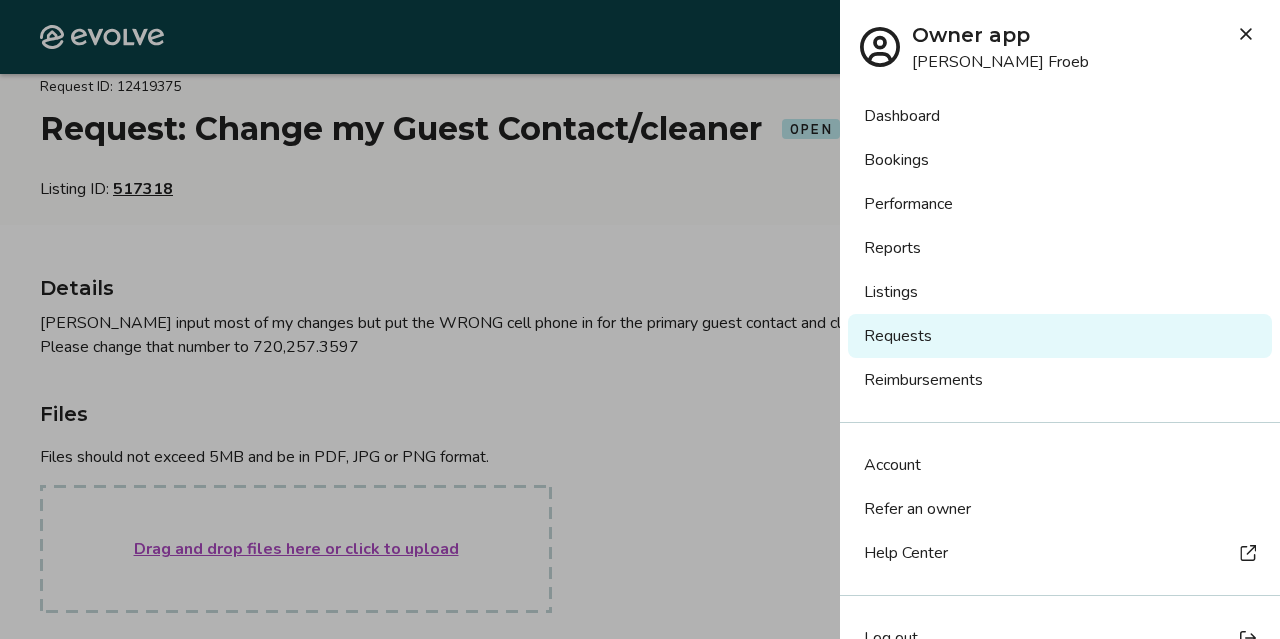click on "Listings" at bounding box center [1060, 292] 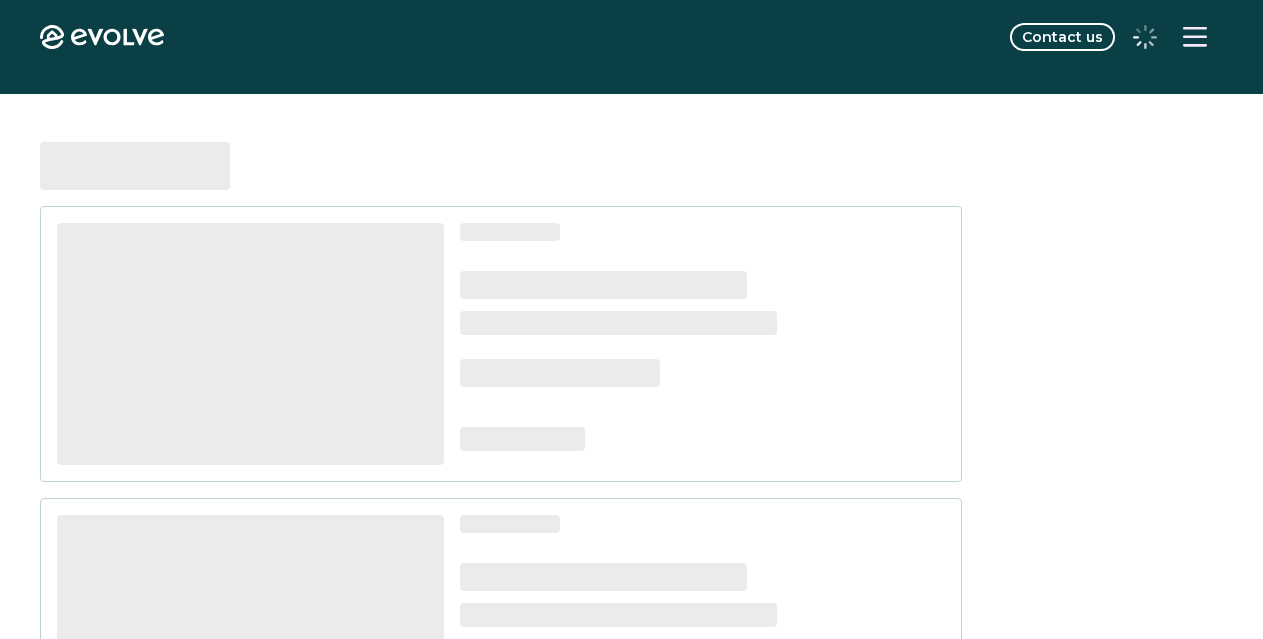 scroll, scrollTop: 0, scrollLeft: 0, axis: both 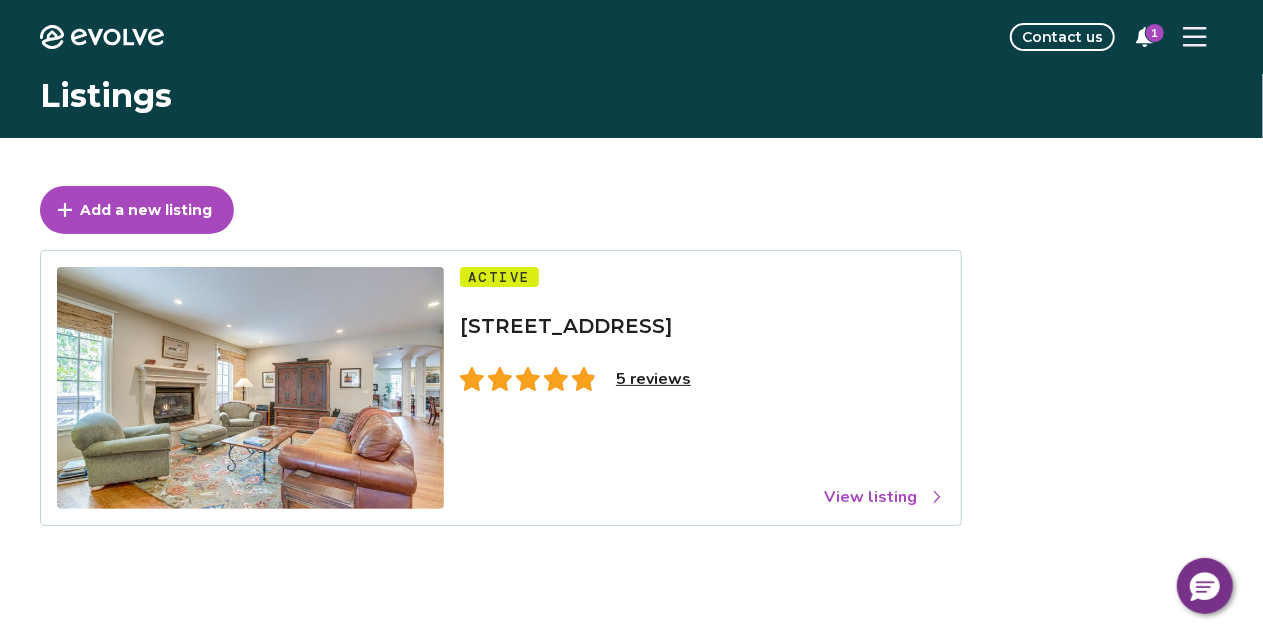 click on "View listing" at bounding box center (884, 497) 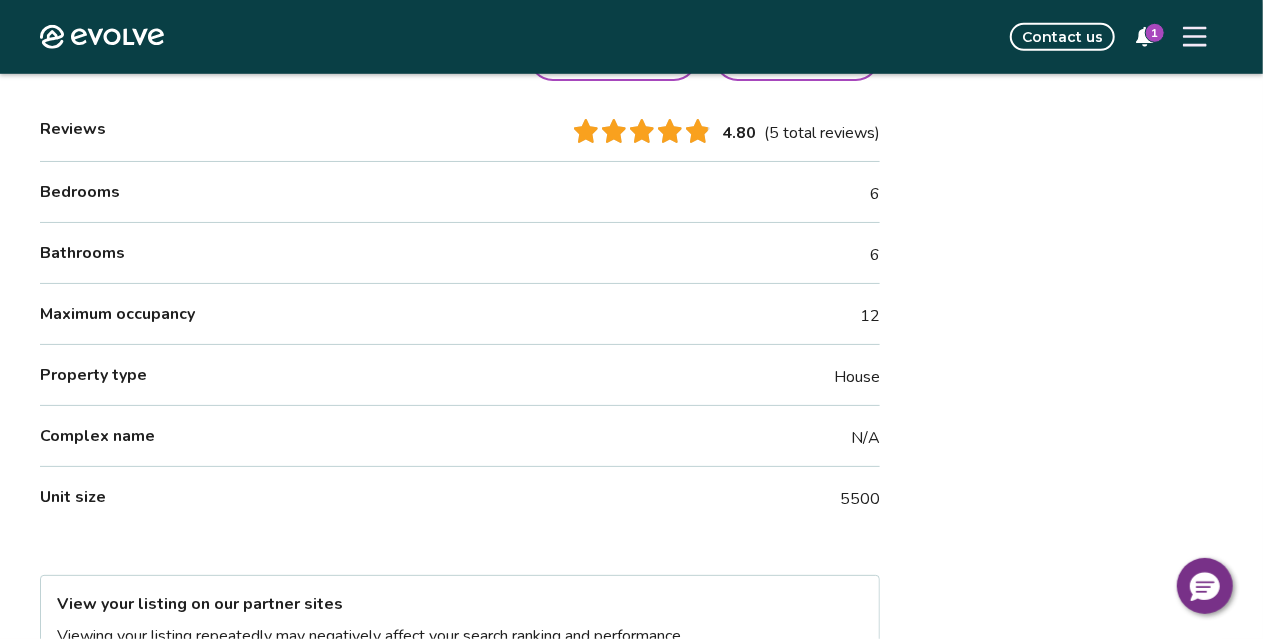 scroll, scrollTop: 959, scrollLeft: 0, axis: vertical 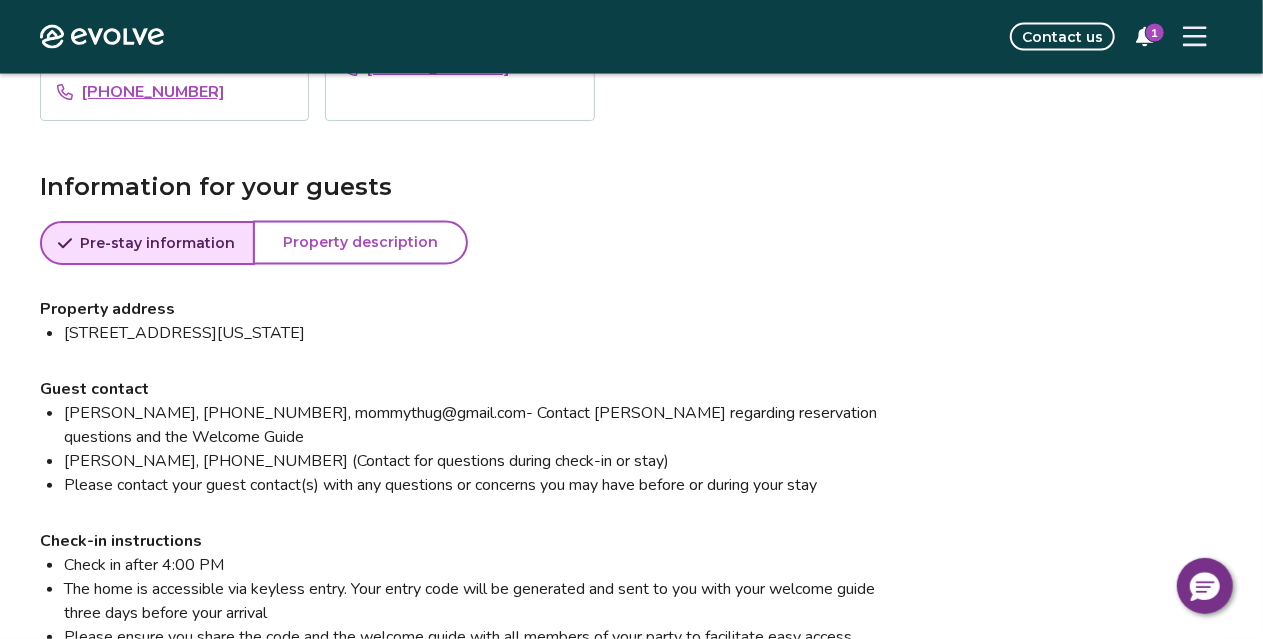click 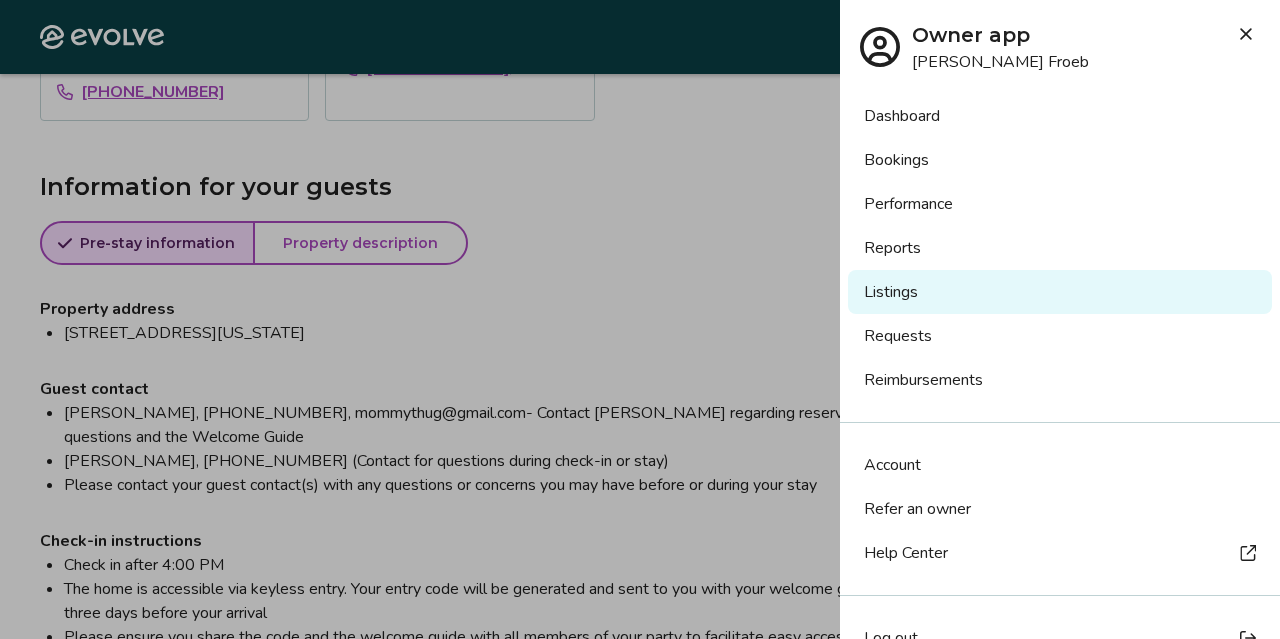 click on "Reimbursements" at bounding box center [1060, 380] 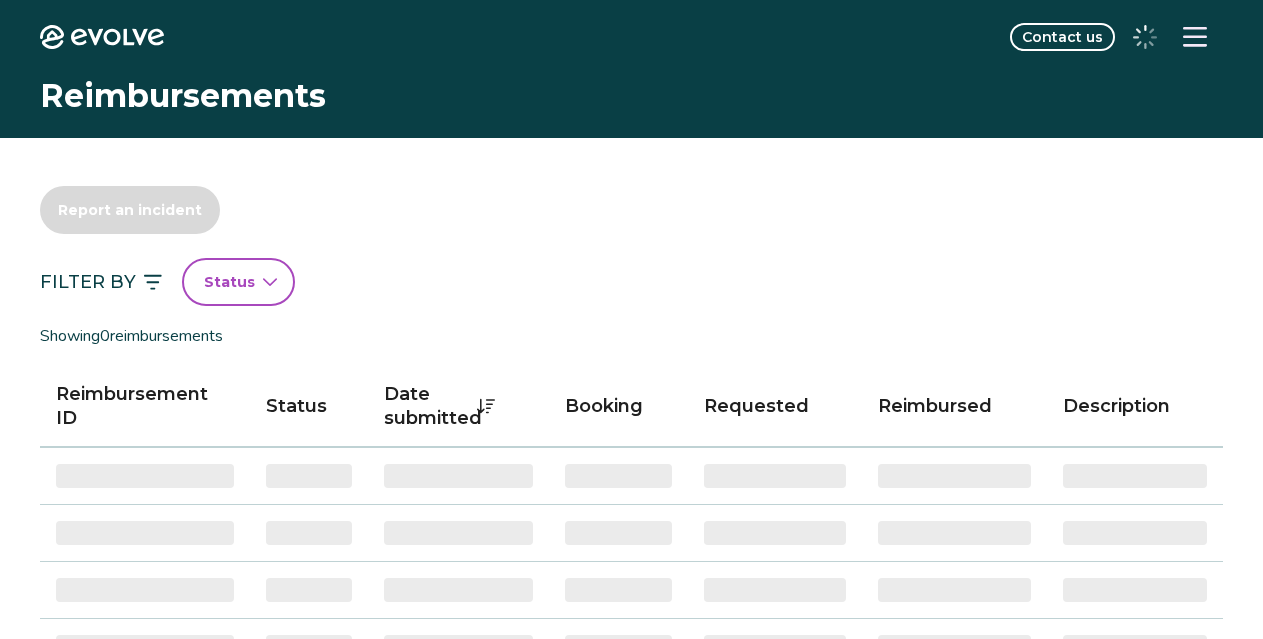 scroll, scrollTop: 0, scrollLeft: 0, axis: both 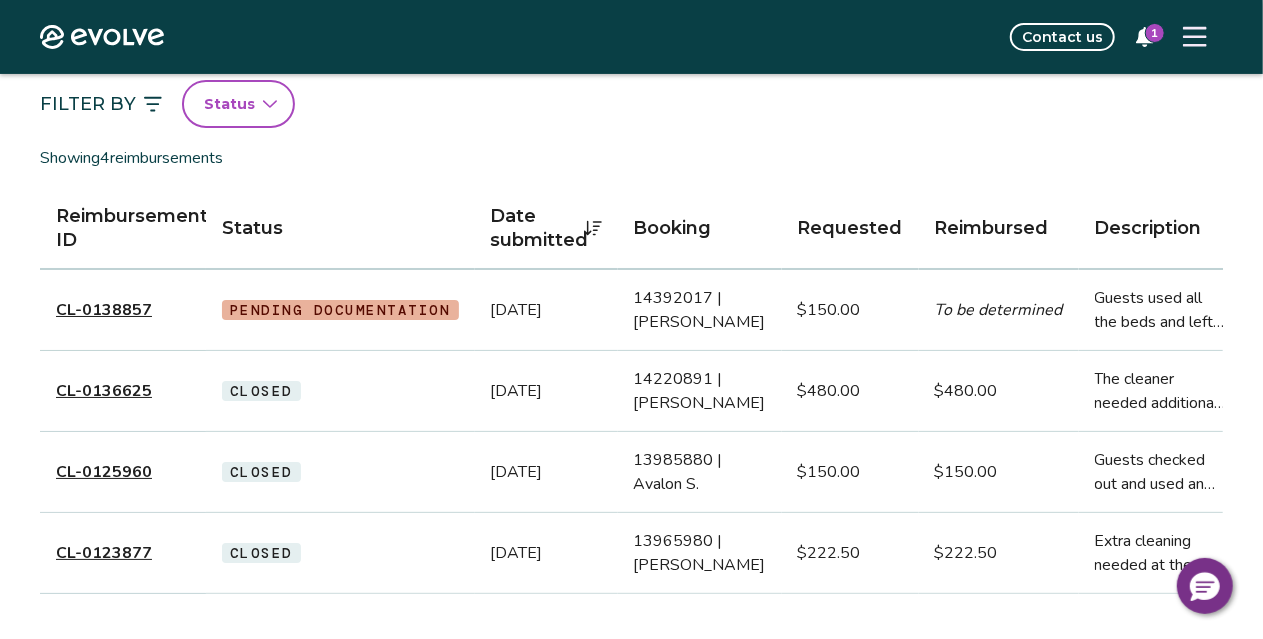 click on "CL-0138857" at bounding box center (104, 310) 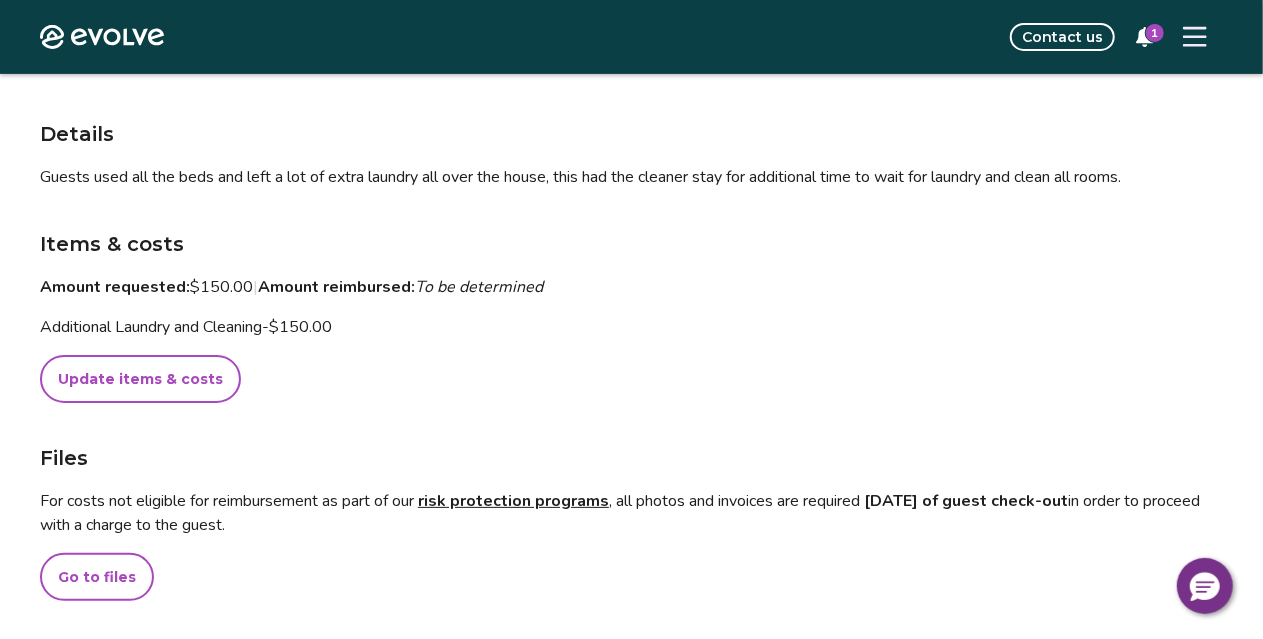 scroll, scrollTop: 327, scrollLeft: 0, axis: vertical 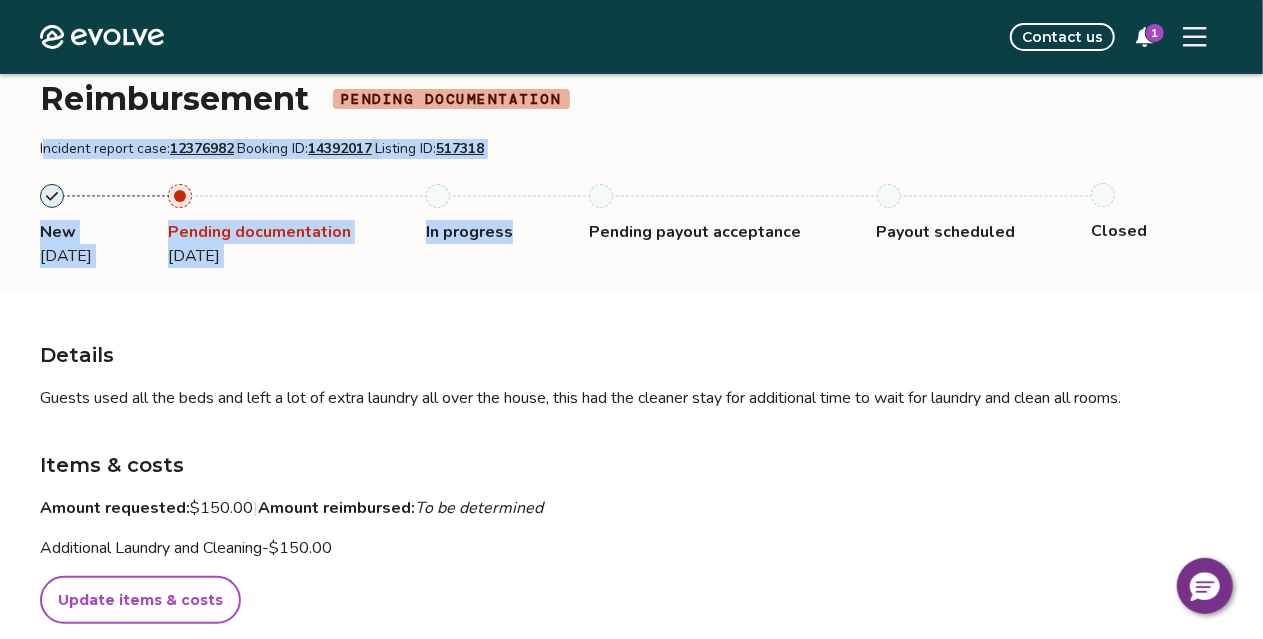 drag, startPoint x: 43, startPoint y: 150, endPoint x: 670, endPoint y: 196, distance: 628.6851 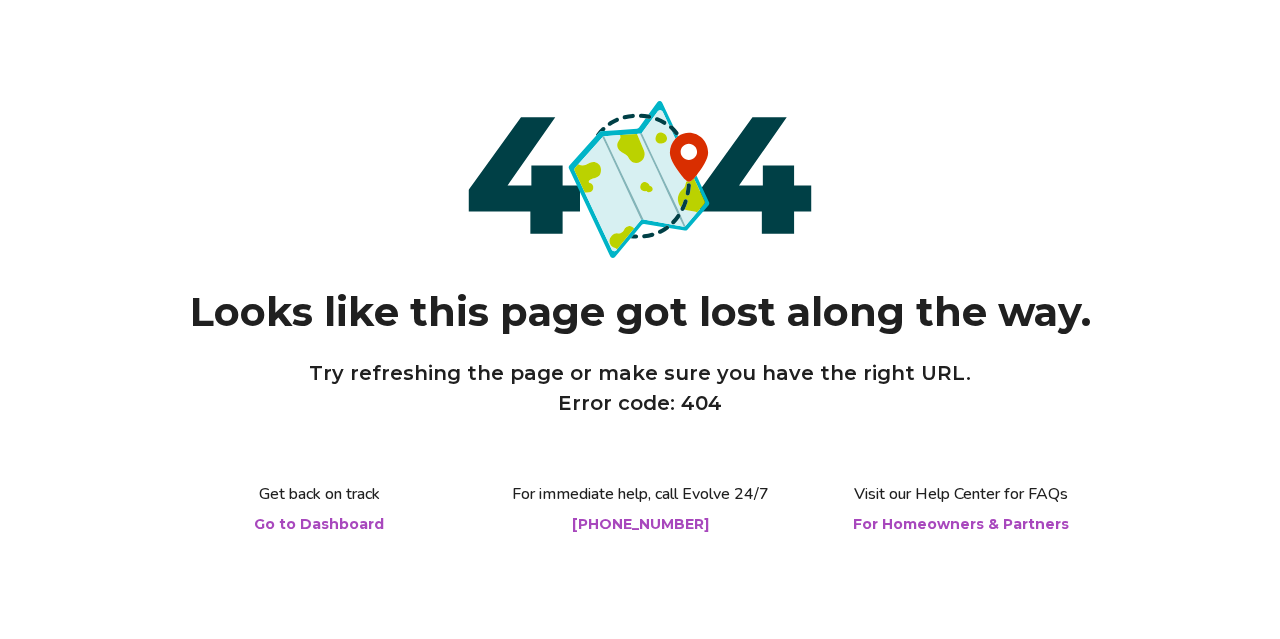scroll, scrollTop: 0, scrollLeft: 0, axis: both 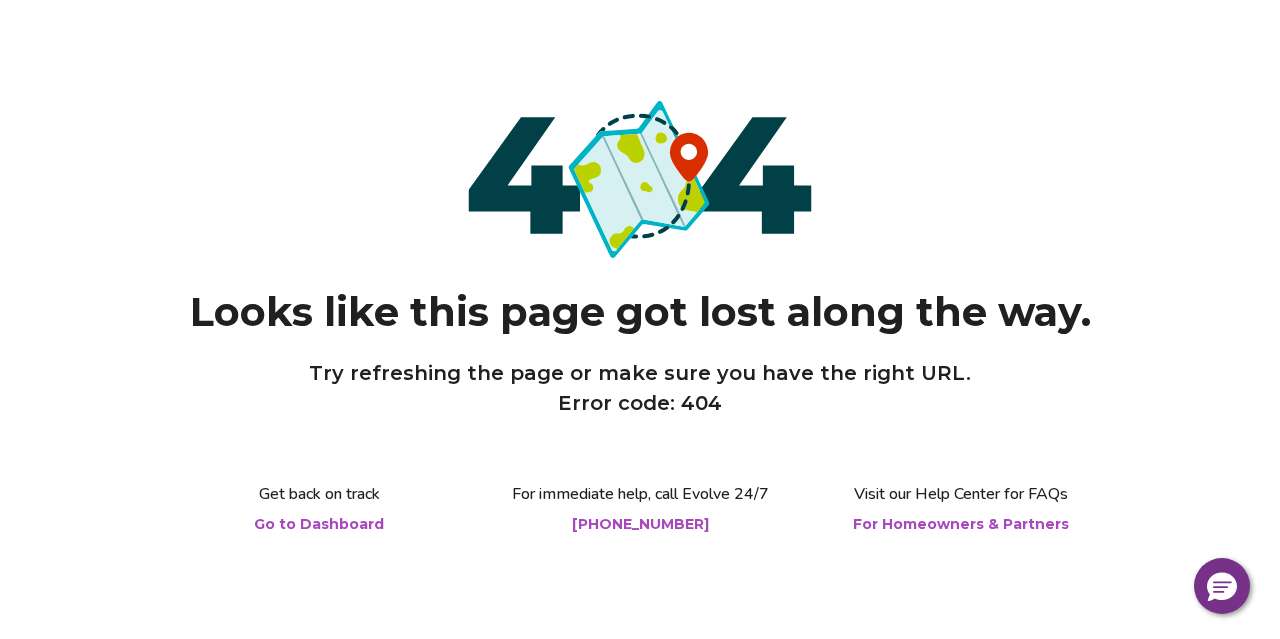 click on "Go to Dashboard" at bounding box center [319, 524] 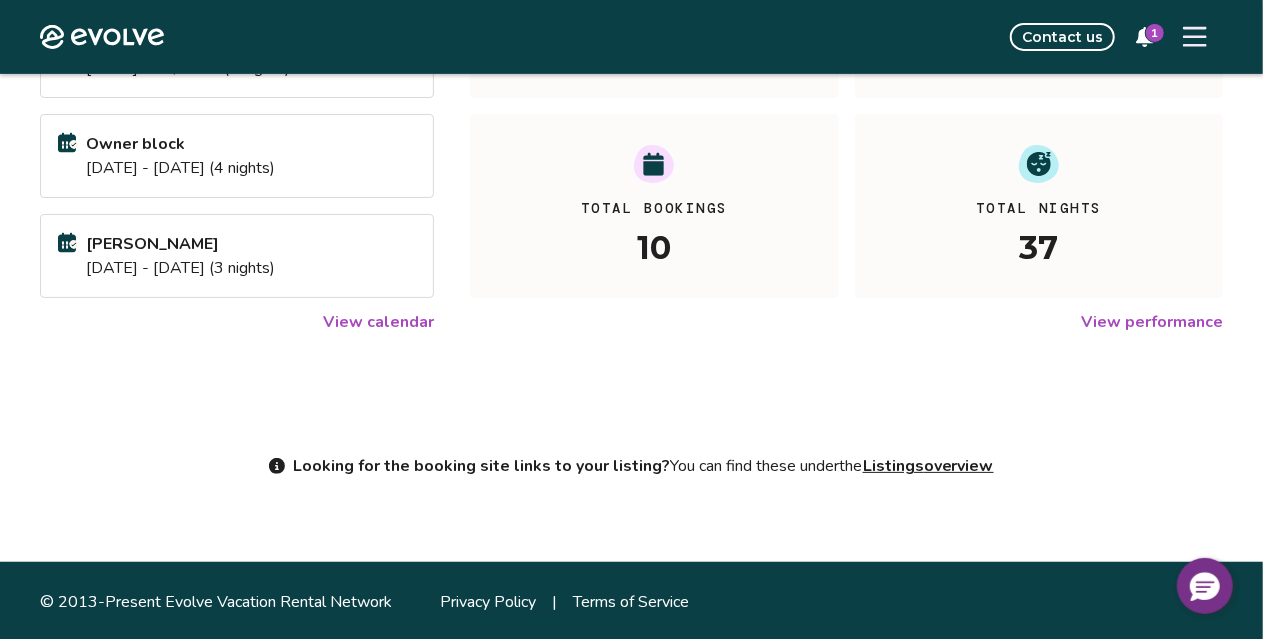 scroll, scrollTop: 394, scrollLeft: 0, axis: vertical 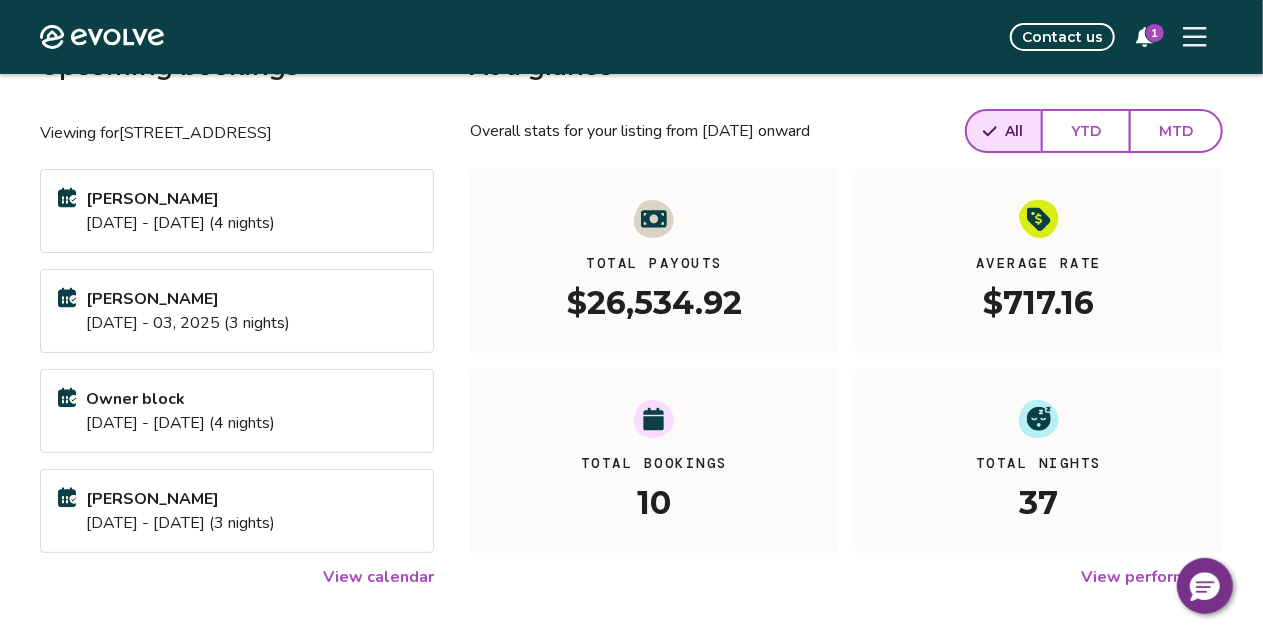 click at bounding box center (1195, 37) 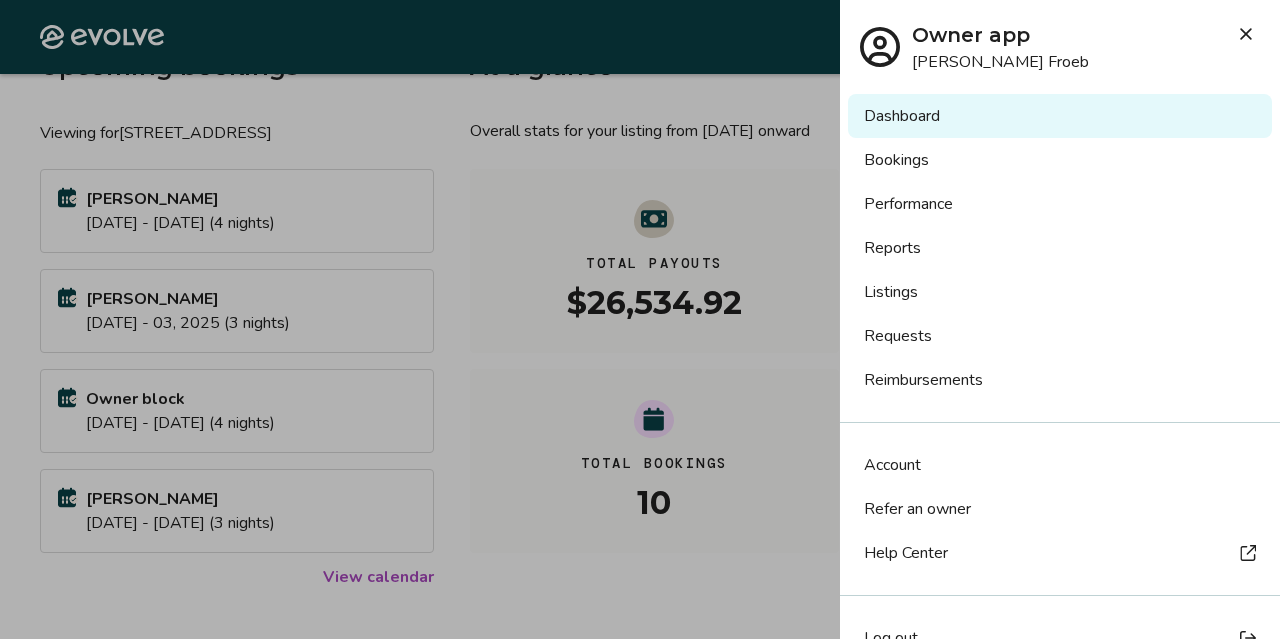 click on "Owner app Deborah   Froeb" at bounding box center (1060, 37) 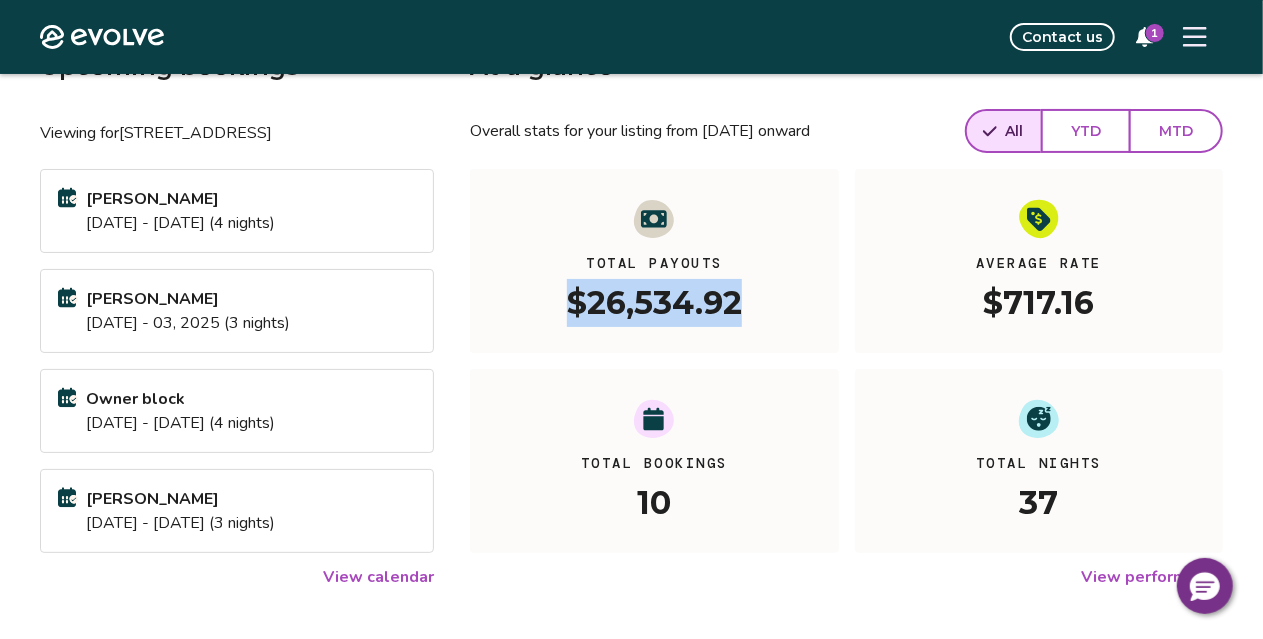 drag, startPoint x: 770, startPoint y: 344, endPoint x: 762, endPoint y: 269, distance: 75.42546 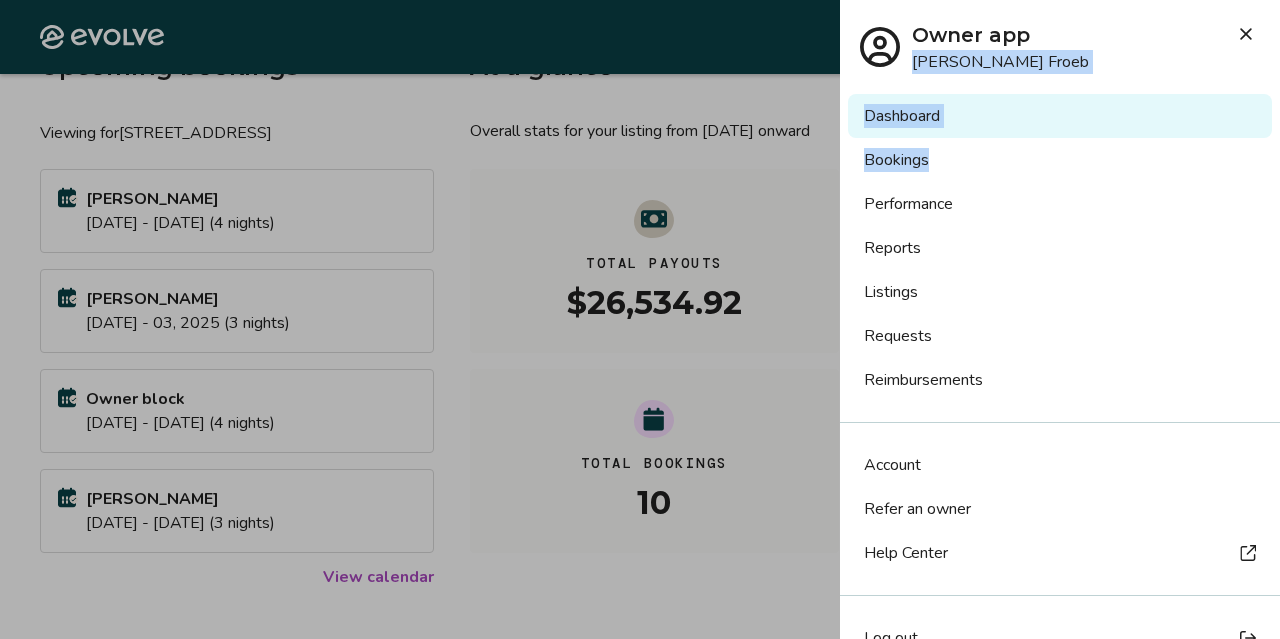 drag, startPoint x: 1204, startPoint y: 27, endPoint x: 1001, endPoint y: 180, distance: 254.20071 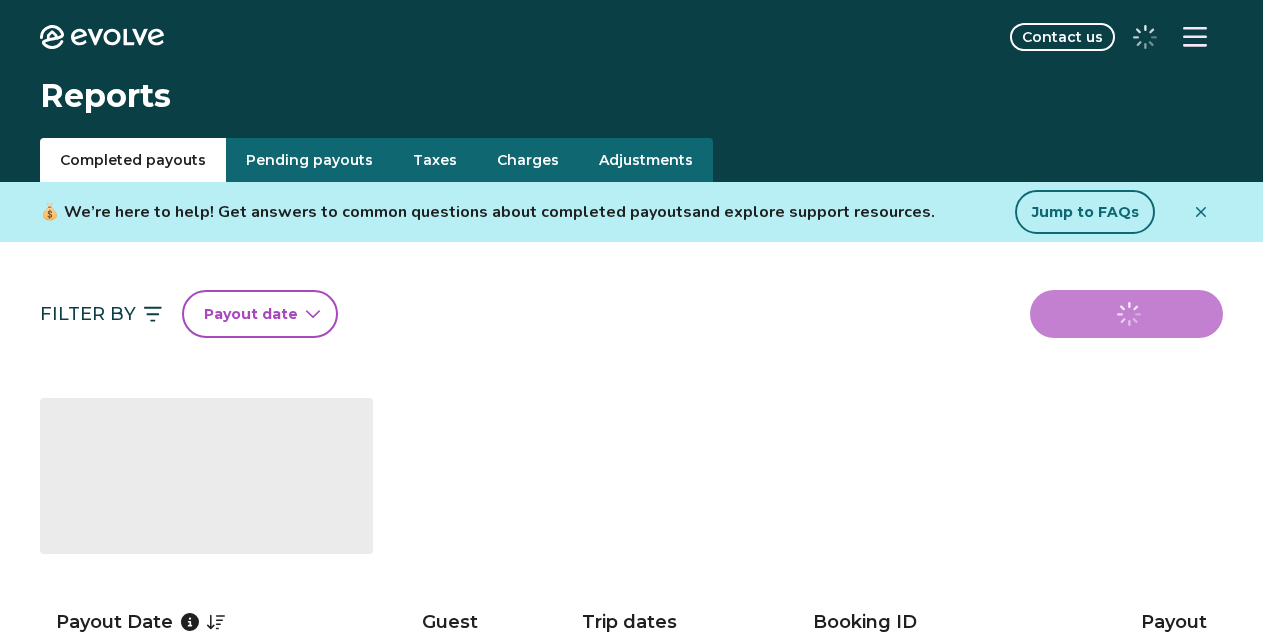 scroll, scrollTop: 0, scrollLeft: 0, axis: both 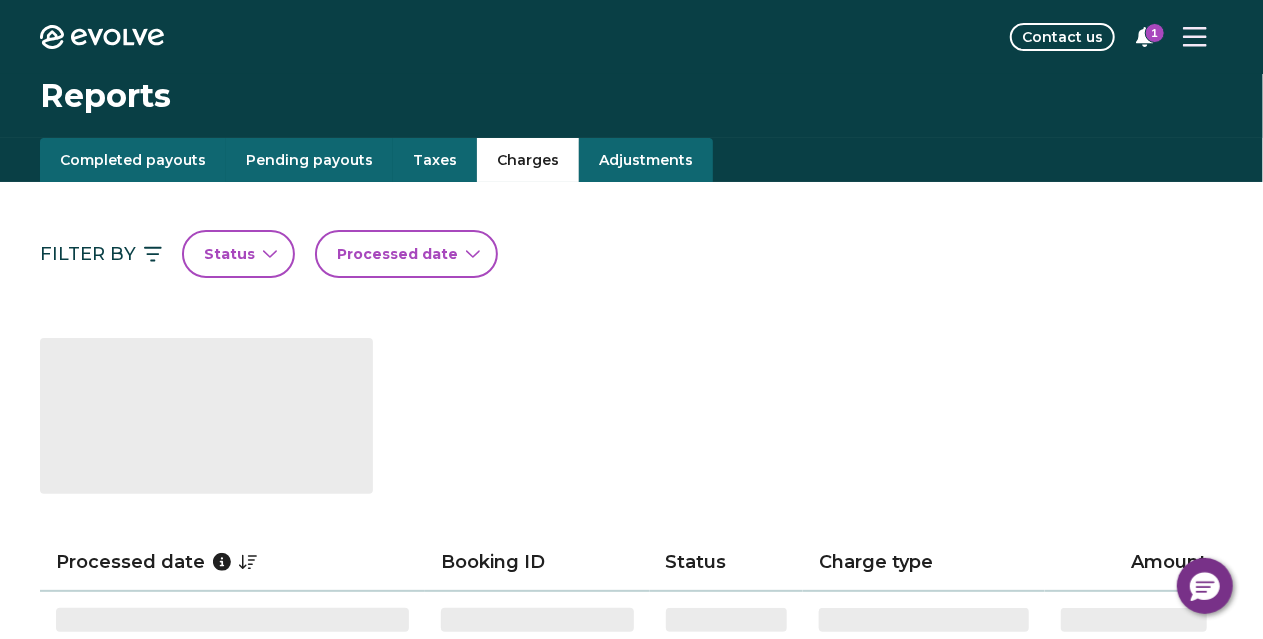 click on "Charges" at bounding box center (528, 160) 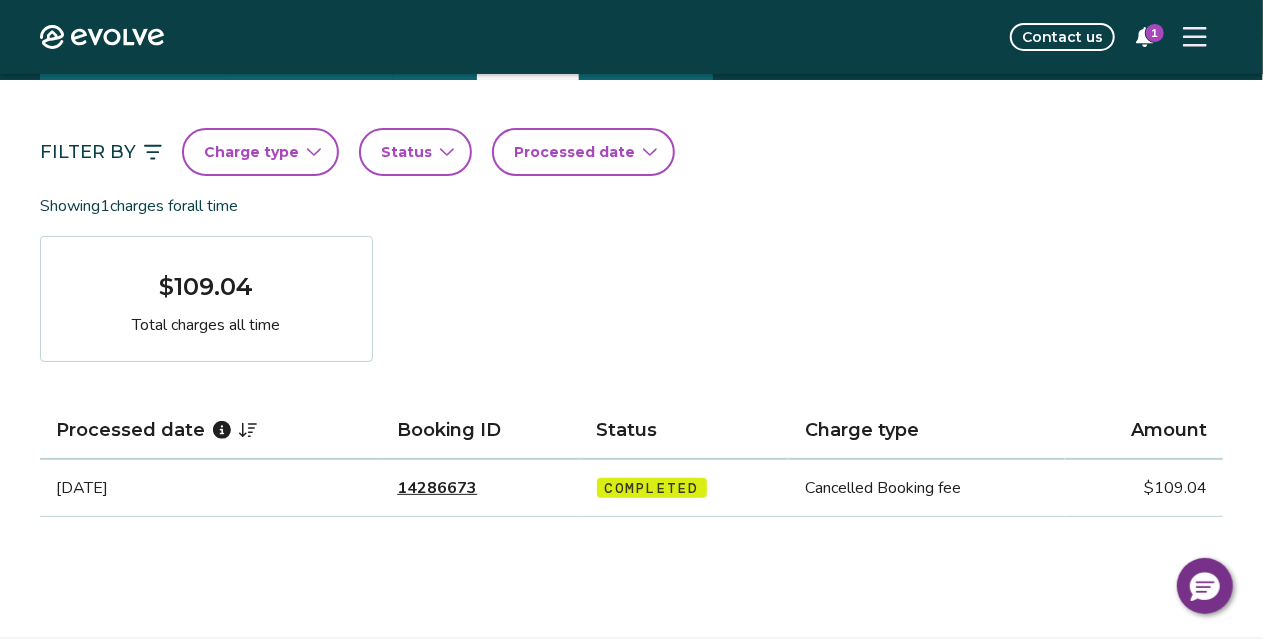scroll, scrollTop: 148, scrollLeft: 0, axis: vertical 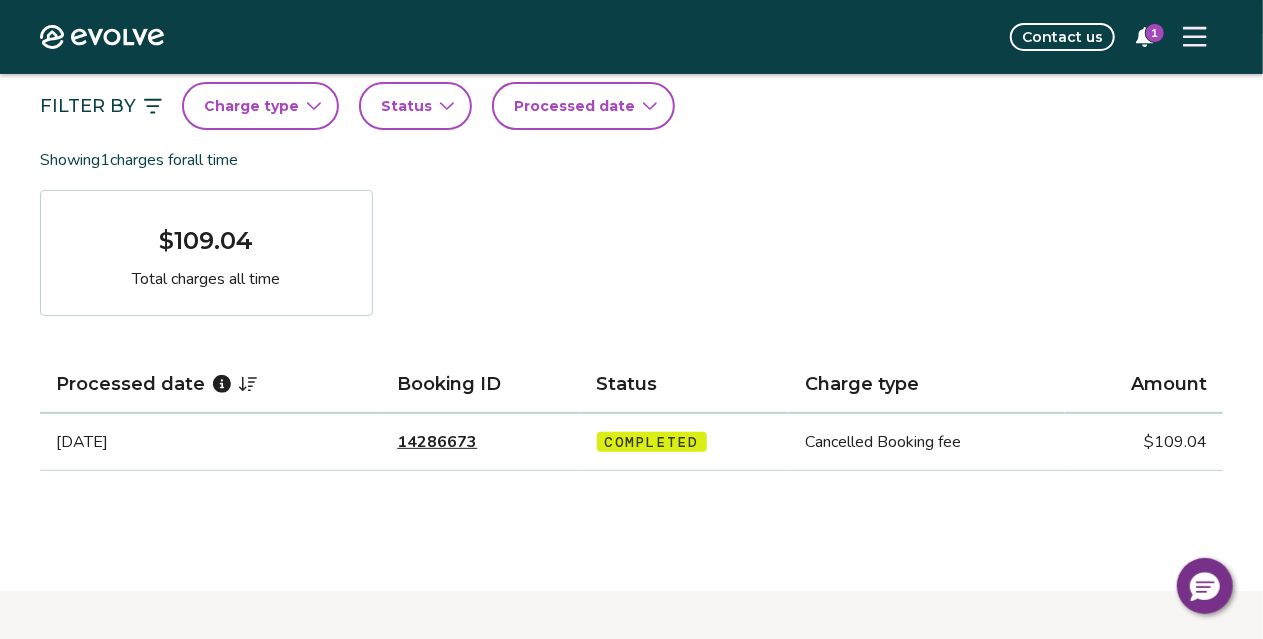 click on "Contact us 1" at bounding box center (705, 37) 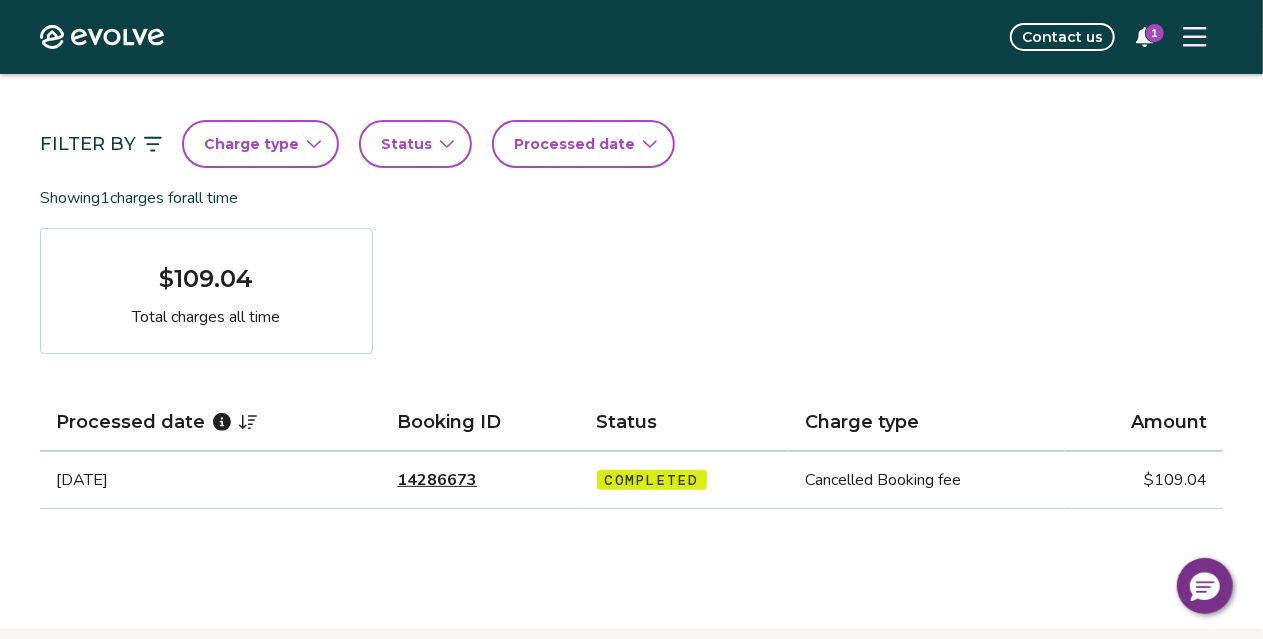 scroll, scrollTop: 106, scrollLeft: 0, axis: vertical 